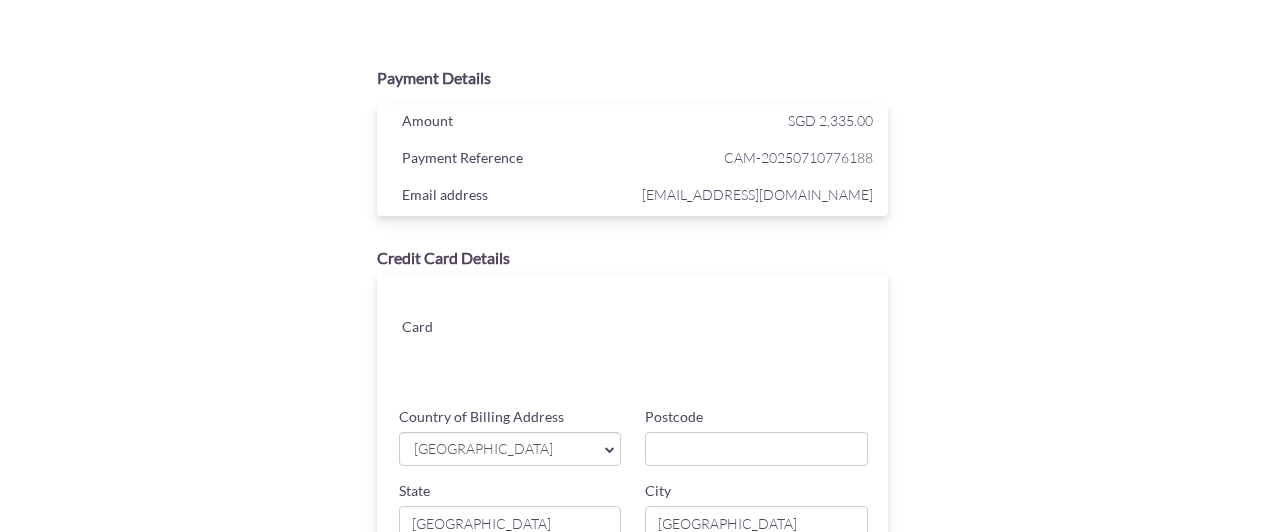 scroll, scrollTop: 0, scrollLeft: 0, axis: both 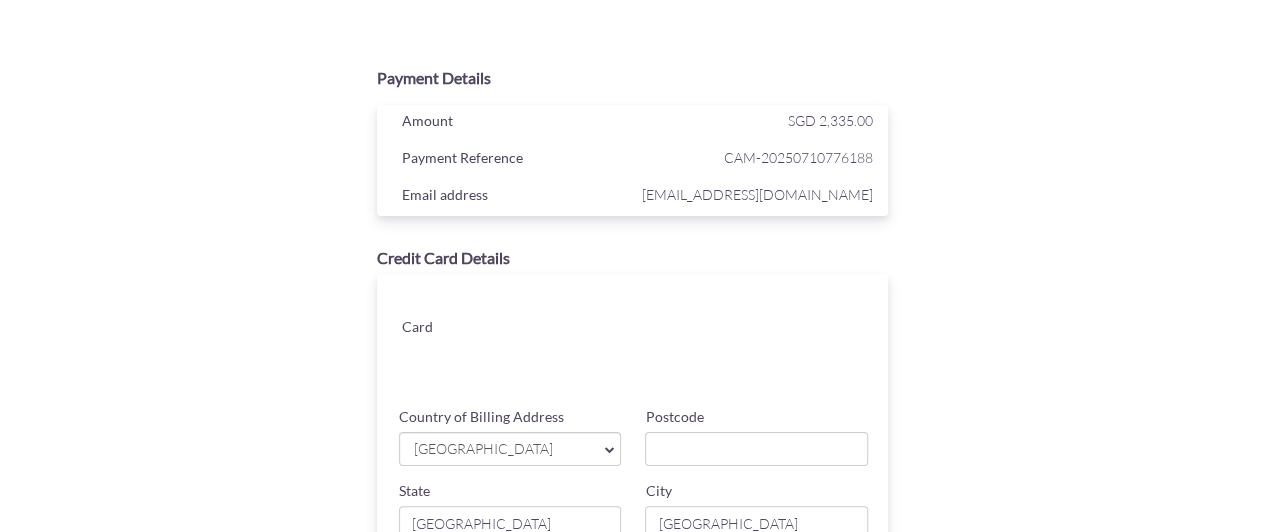 click on "Country of Billing Address
[GEOGRAPHIC_DATA]
[GEOGRAPHIC_DATA]
[GEOGRAPHIC_DATA]
[GEOGRAPHIC_DATA]
[GEOGRAPHIC_DATA]
[US_STATE]
[GEOGRAPHIC_DATA]
[GEOGRAPHIC_DATA]
[GEOGRAPHIC_DATA]
Antarctica
[GEOGRAPHIC_DATA]
[GEOGRAPHIC_DATA]
[GEOGRAPHIC_DATA]
[GEOGRAPHIC_DATA]
[GEOGRAPHIC_DATA]" at bounding box center (634, 444) 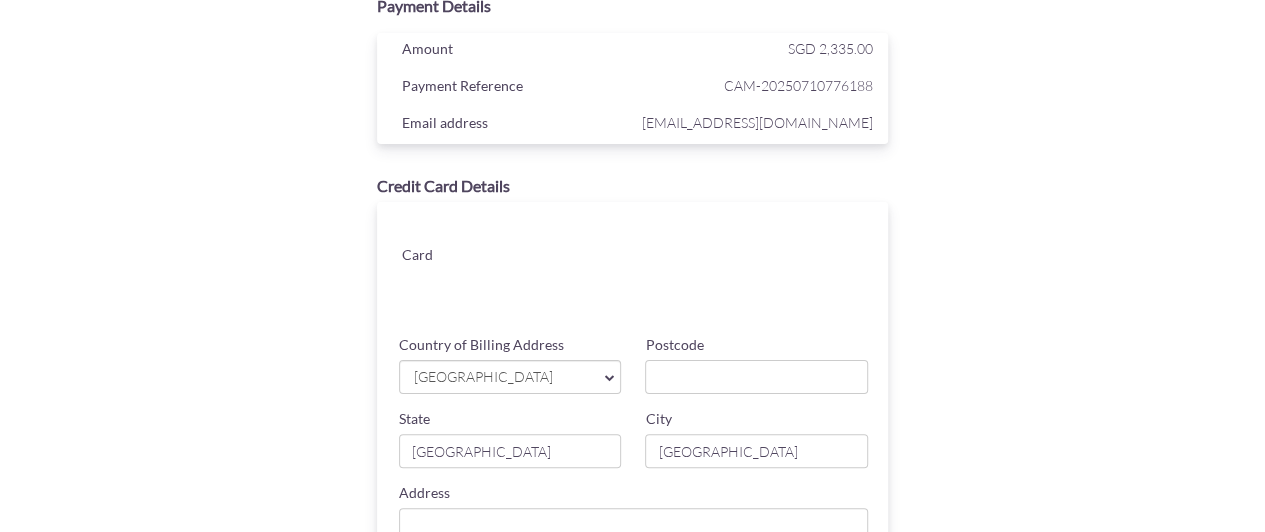 scroll, scrollTop: 100, scrollLeft: 0, axis: vertical 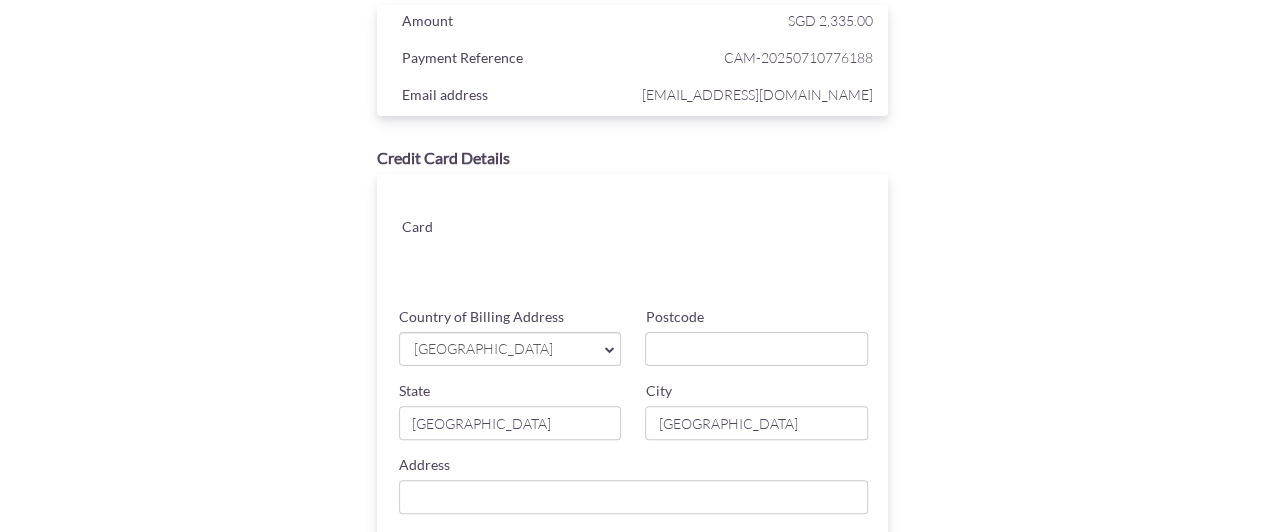 click on "Card
Card
ending
CHANGE
Country of Billing Address
[GEOGRAPHIC_DATA]
[GEOGRAPHIC_DATA]
[GEOGRAPHIC_DATA]
[GEOGRAPHIC_DATA]
[GEOGRAPHIC_DATA]
[US_STATE]
[GEOGRAPHIC_DATA]
[GEOGRAPHIC_DATA]
[GEOGRAPHIC_DATA]
Antarctica" at bounding box center [633, 379] 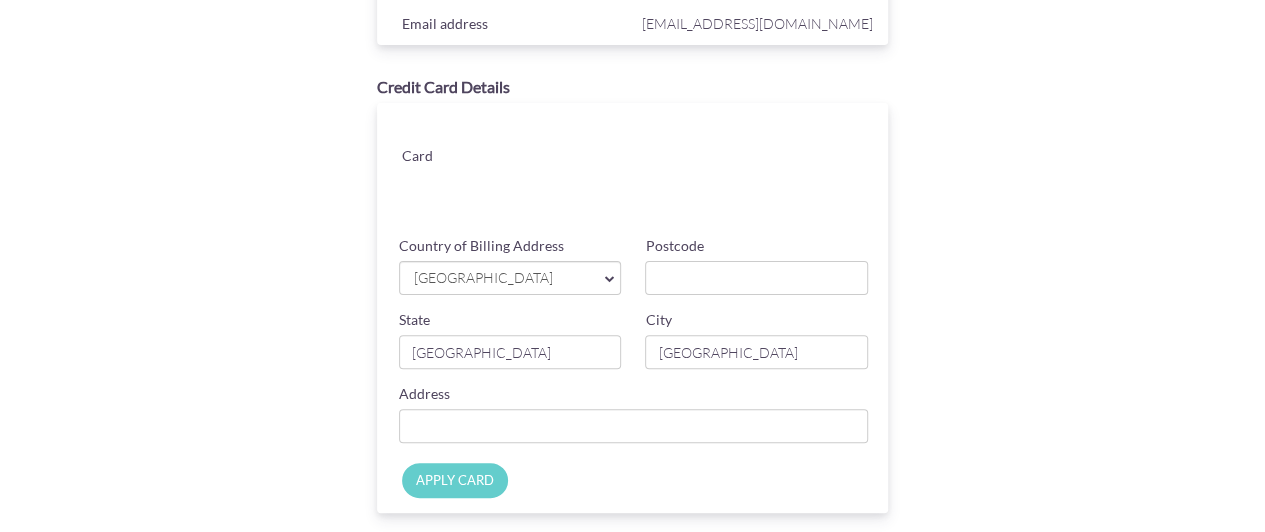 scroll, scrollTop: 200, scrollLeft: 0, axis: vertical 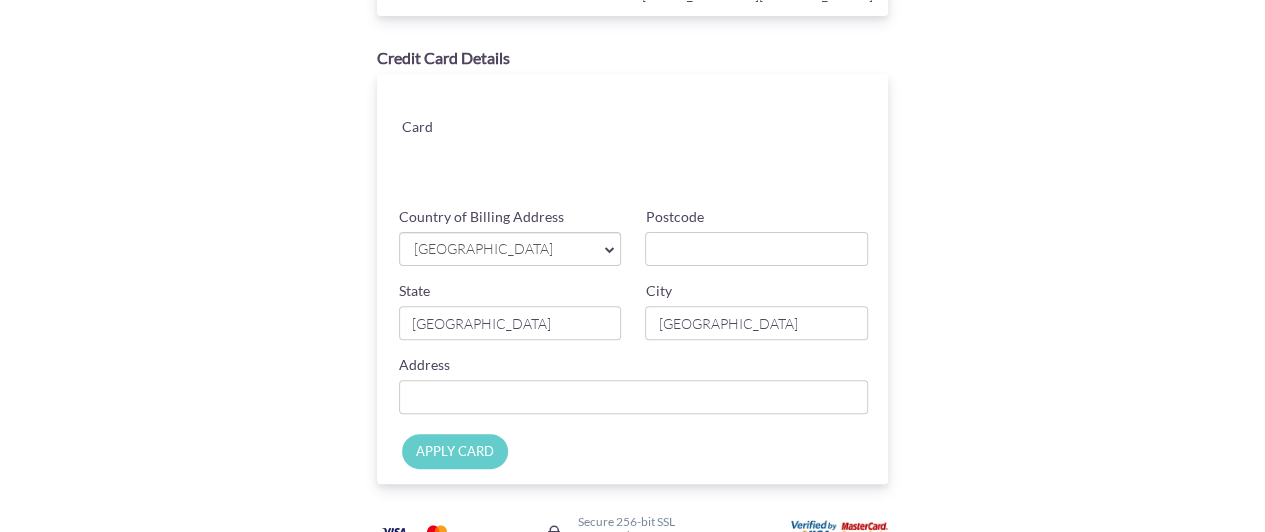 click on "[GEOGRAPHIC_DATA]" at bounding box center (500, 249) 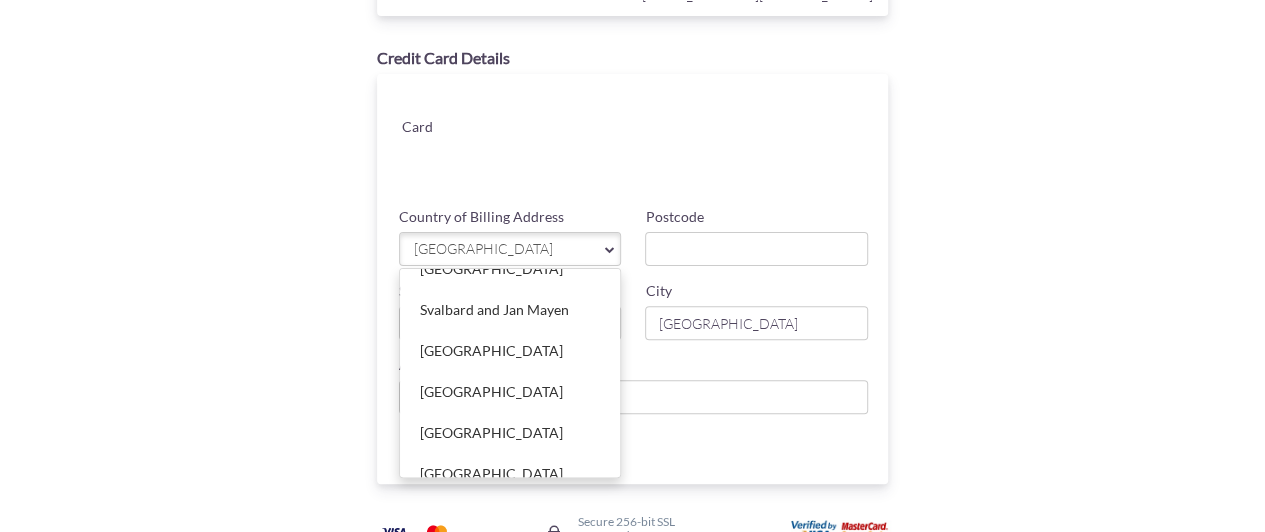 scroll, scrollTop: 8900, scrollLeft: 0, axis: vertical 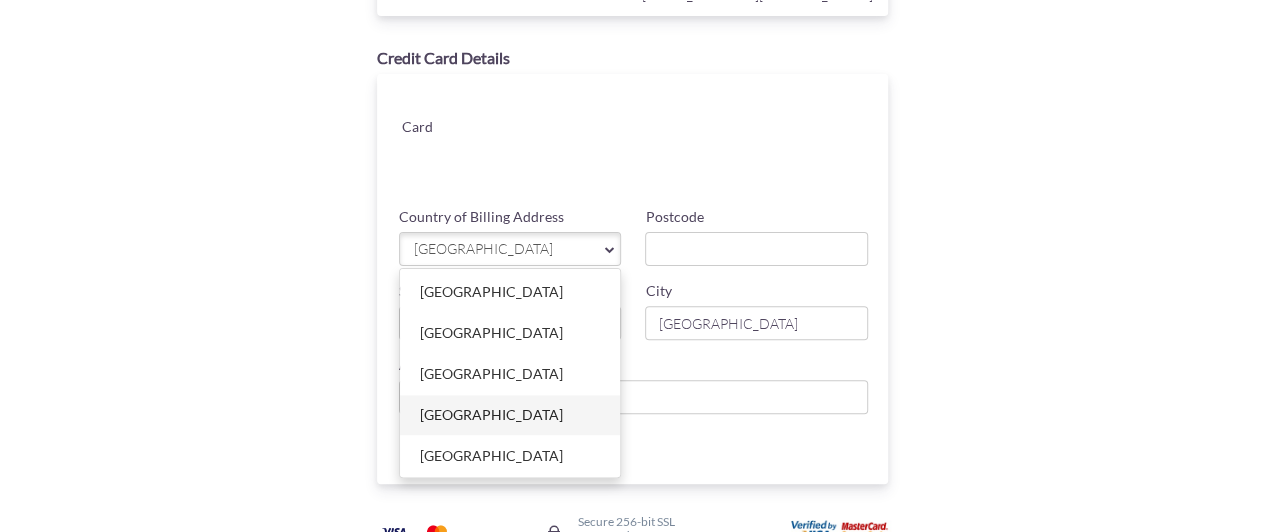 click on "[GEOGRAPHIC_DATA]" at bounding box center [510, 415] 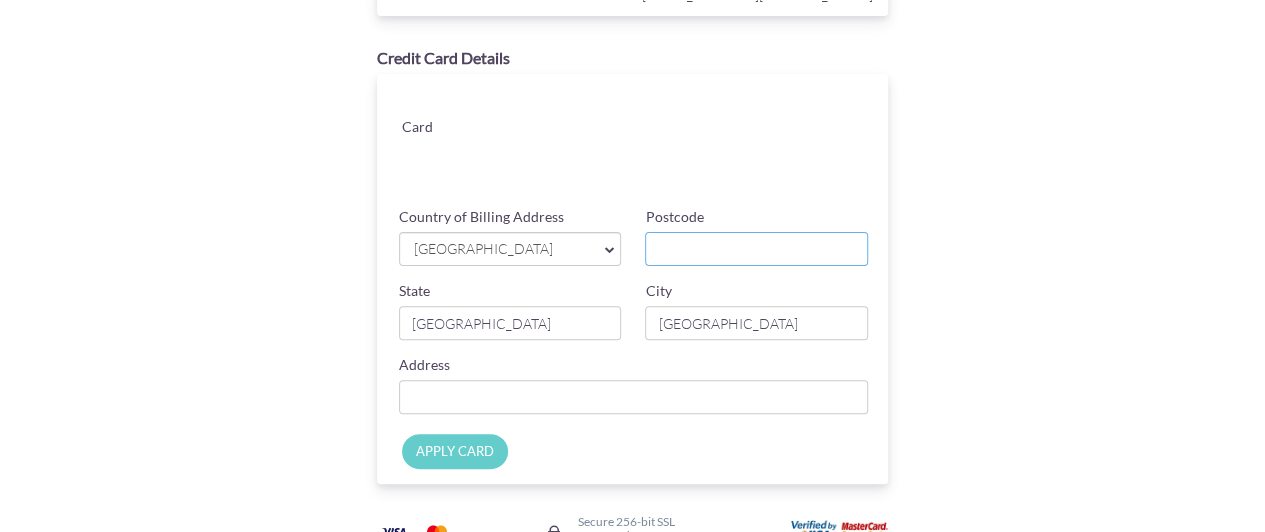 click on "Postcode" at bounding box center [756, 249] 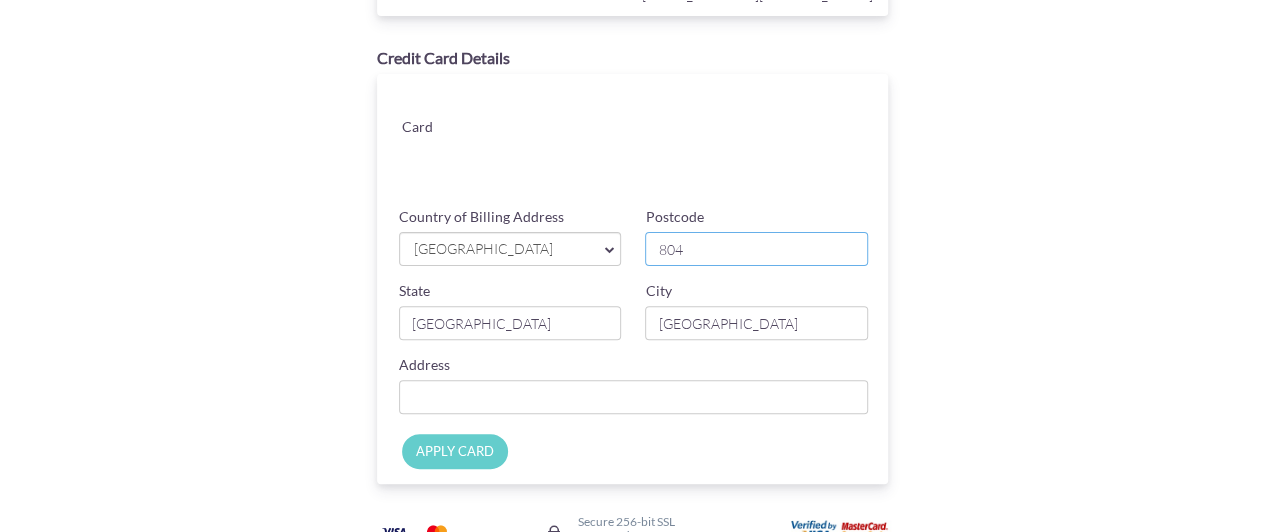 type on "804" 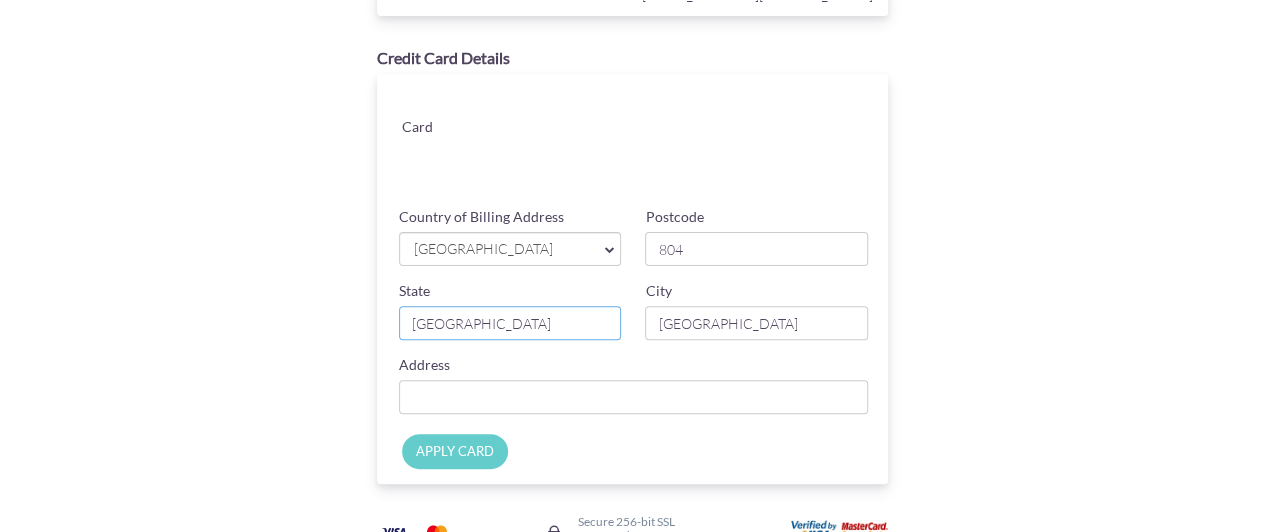 click on "[GEOGRAPHIC_DATA]" at bounding box center [510, 323] 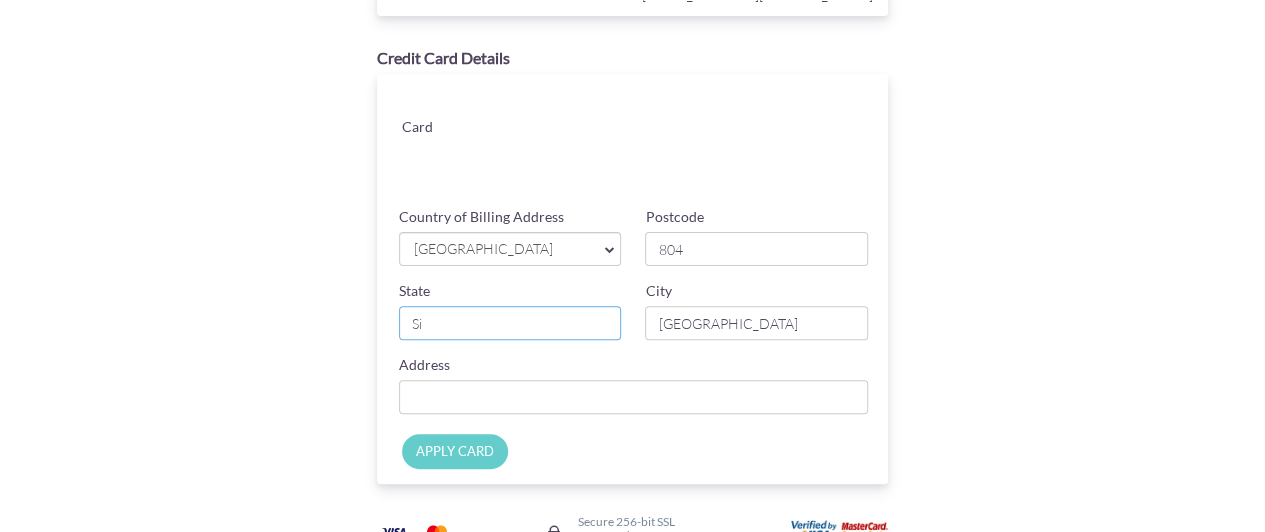 type on "S" 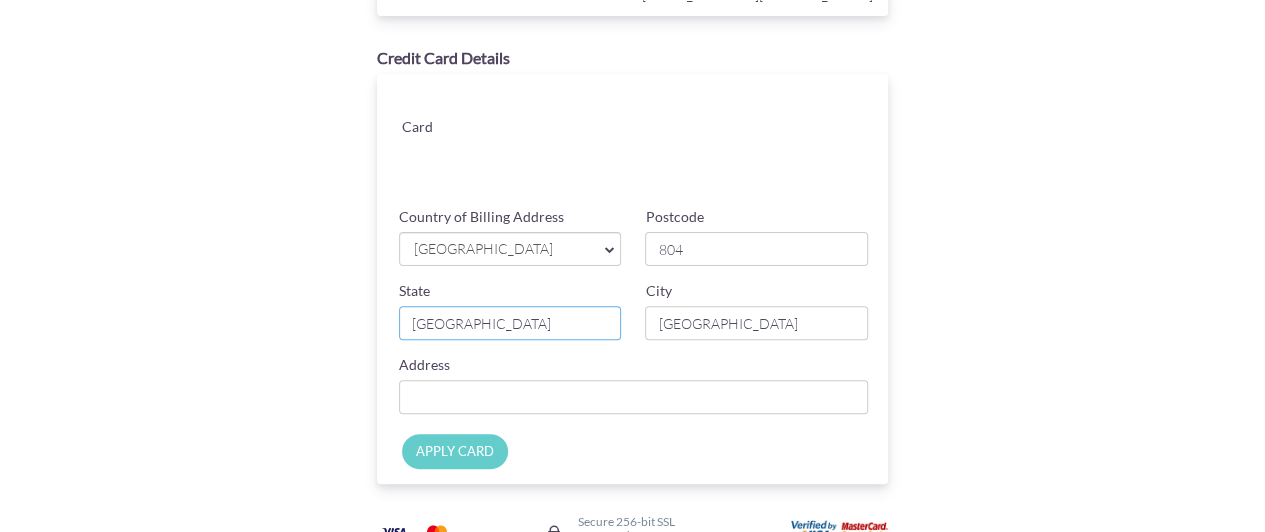 type on "[GEOGRAPHIC_DATA]" 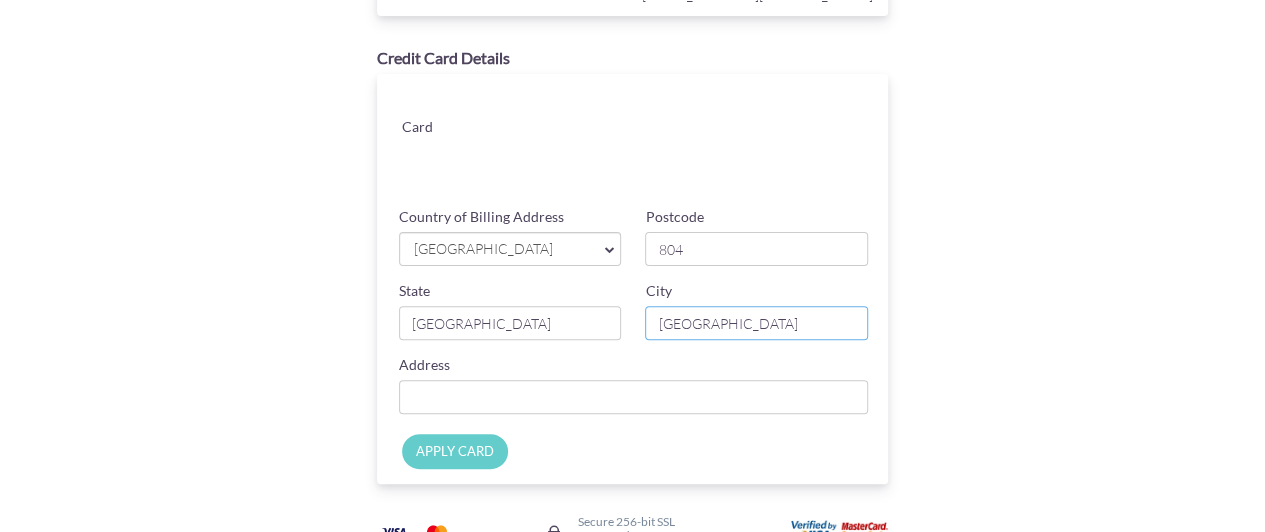 click on "[GEOGRAPHIC_DATA]" at bounding box center (756, 323) 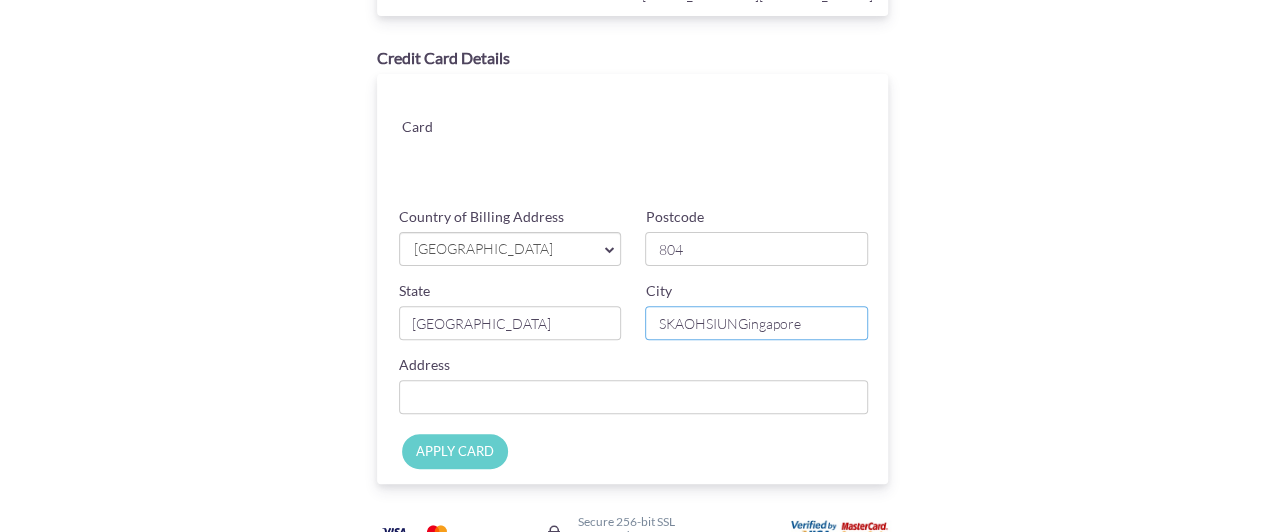 click on "SKAOHSIUNGingapore" at bounding box center [756, 323] 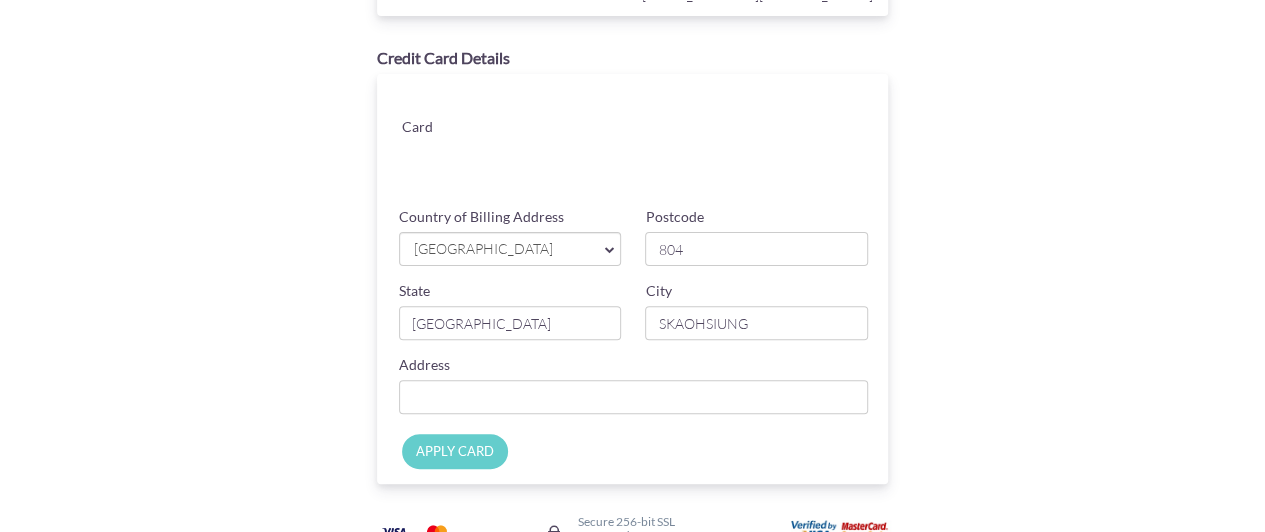 click on "Credit Card Details
Card
Card
ending
CHANGE
Country of Billing Address
[GEOGRAPHIC_DATA]
[GEOGRAPHIC_DATA]
[GEOGRAPHIC_DATA]
[GEOGRAPHIC_DATA]
[GEOGRAPHIC_DATA]
[US_STATE]
[GEOGRAPHIC_DATA]
[GEOGRAPHIC_DATA]
Anguilla 804" at bounding box center [632, 266] 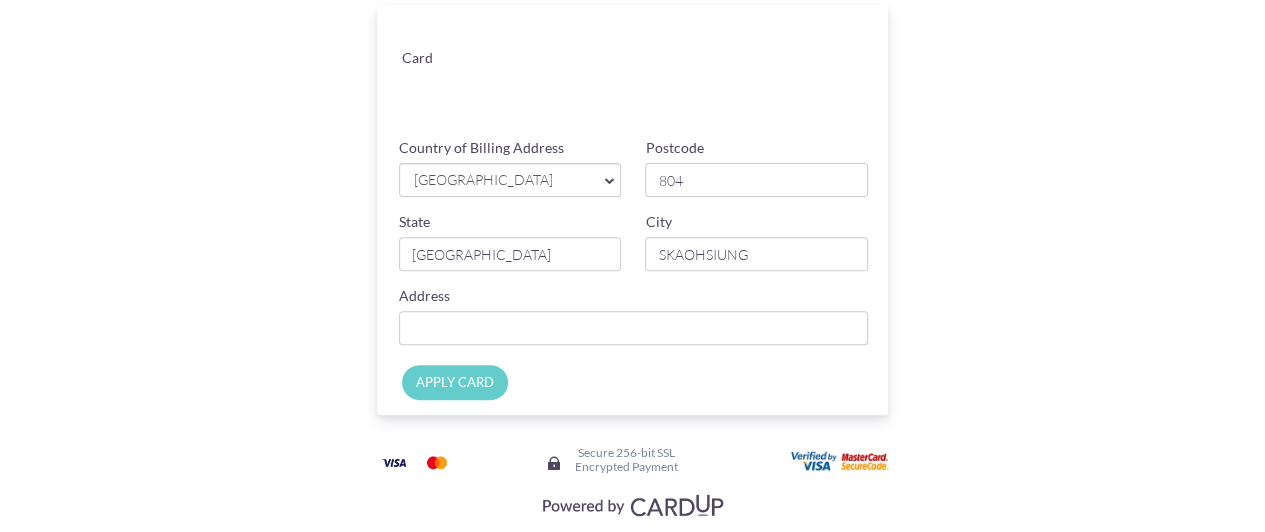scroll, scrollTop: 300, scrollLeft: 0, axis: vertical 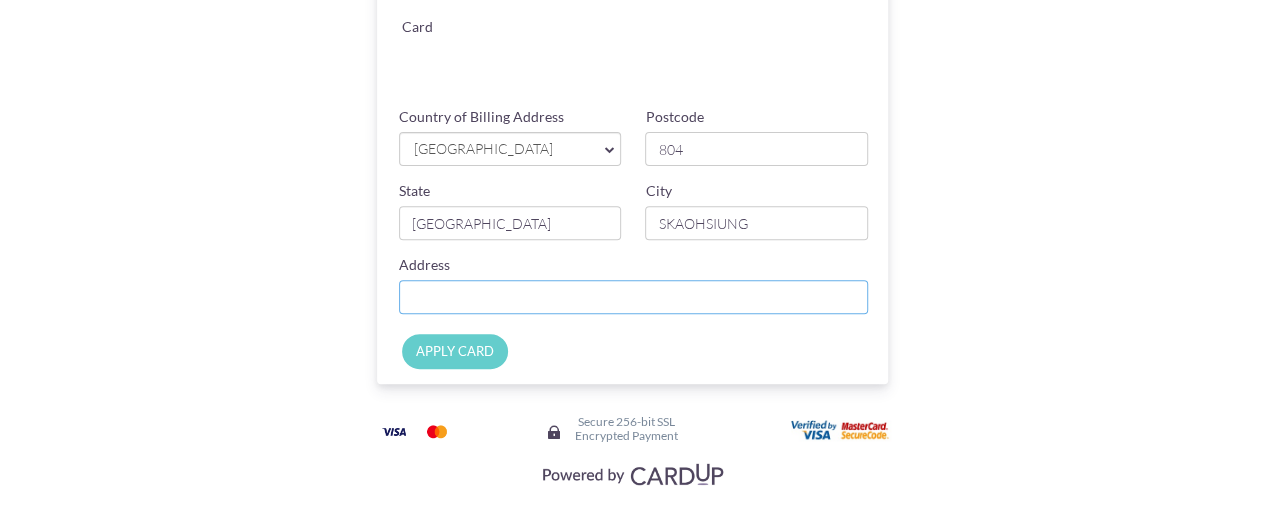 click on "Country of Billing Address" at bounding box center (634, 297) 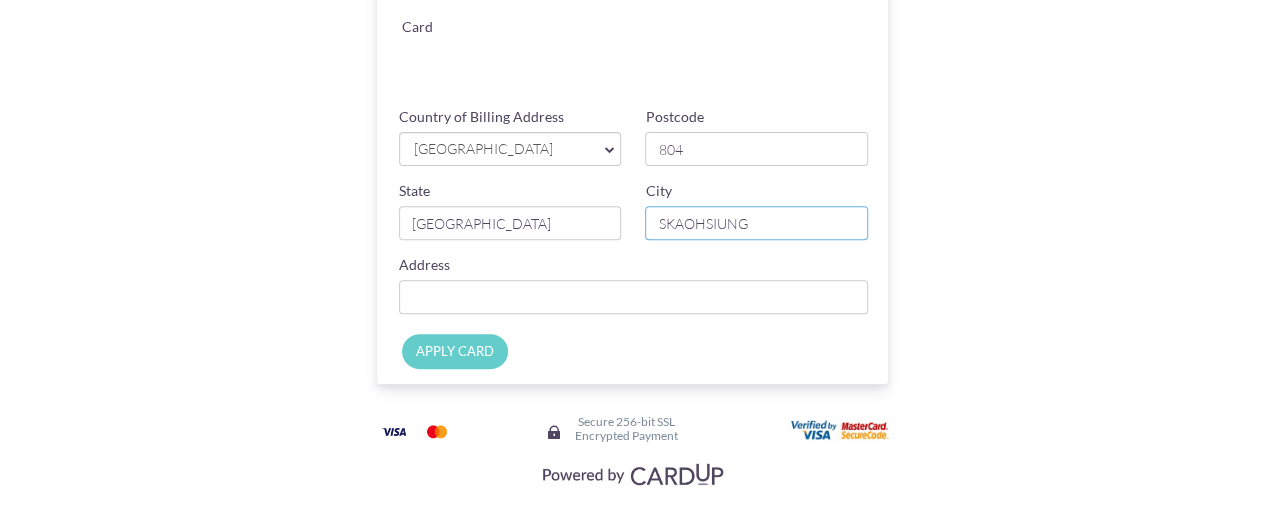 click on "SKAOHSIUNG" at bounding box center [756, 223] 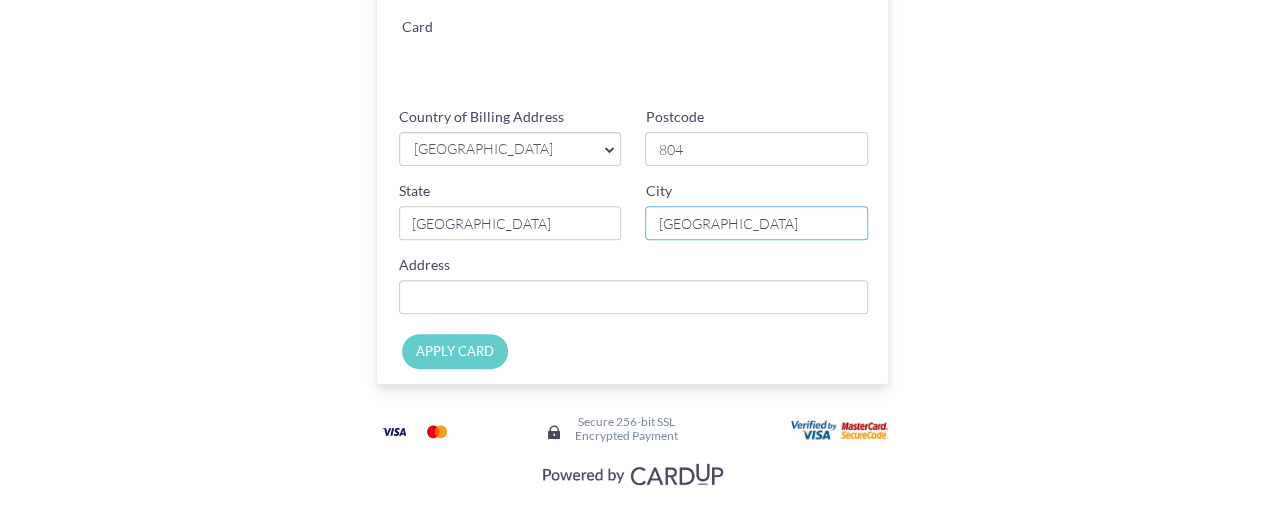 type on "[GEOGRAPHIC_DATA]" 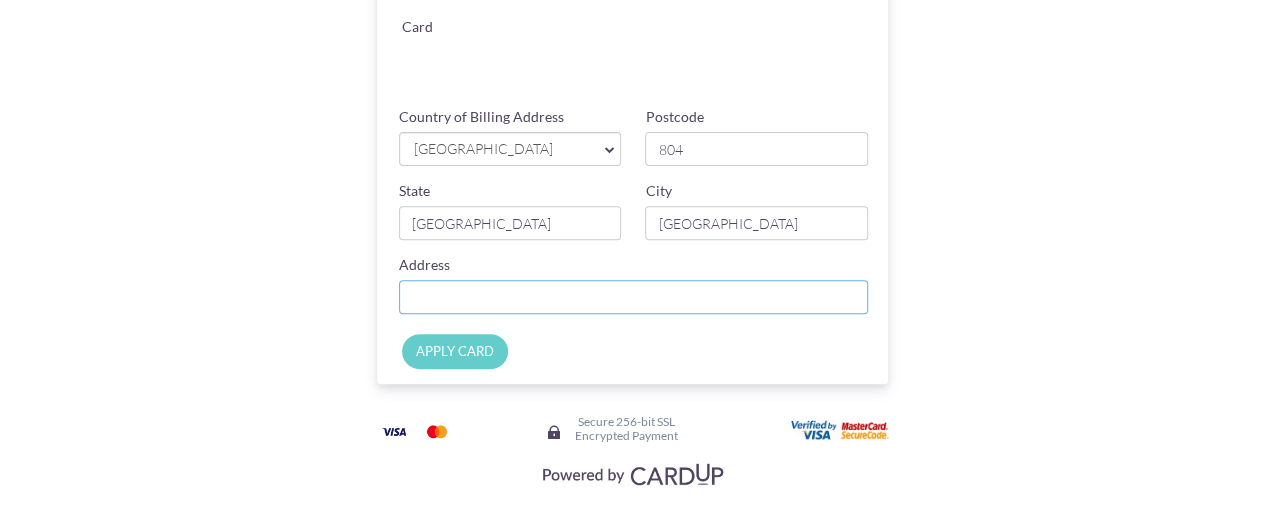 click on "Country of Billing Address" at bounding box center (634, 297) 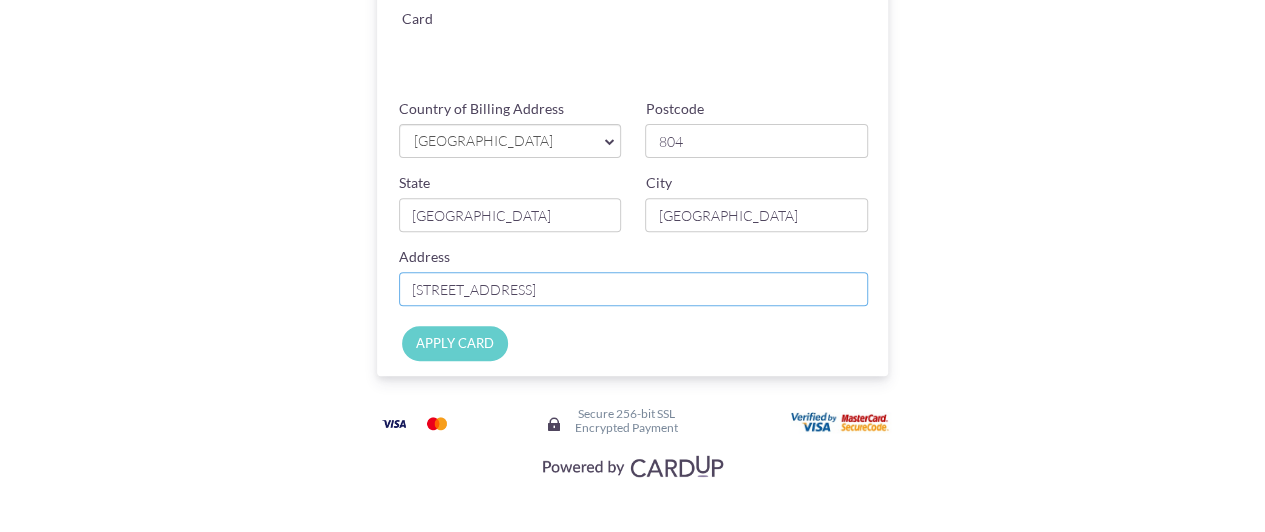 scroll, scrollTop: 310, scrollLeft: 0, axis: vertical 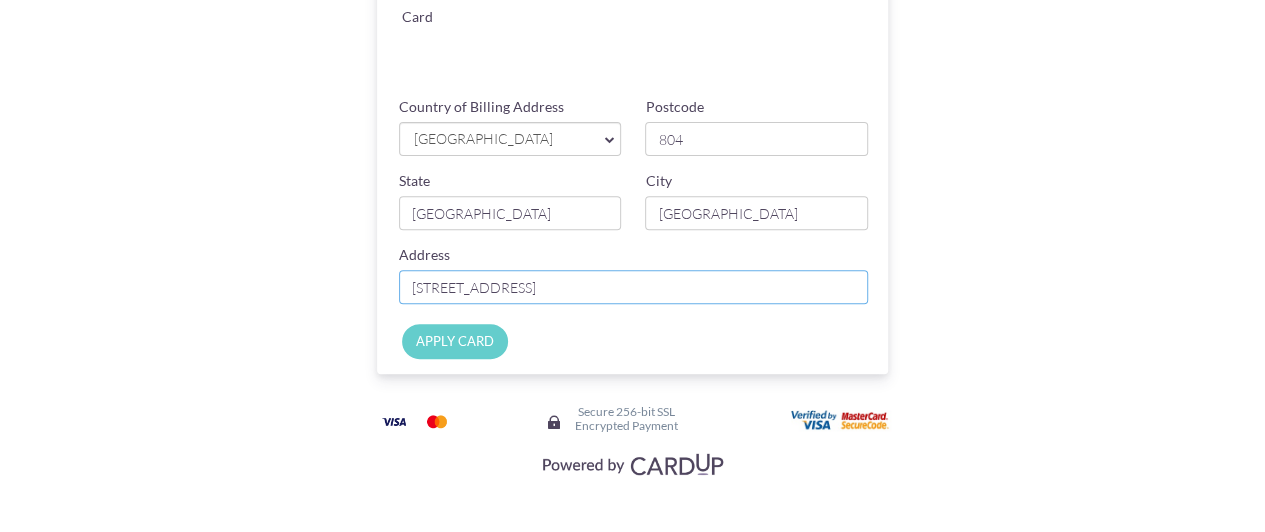 type on "[STREET_ADDRESS]" 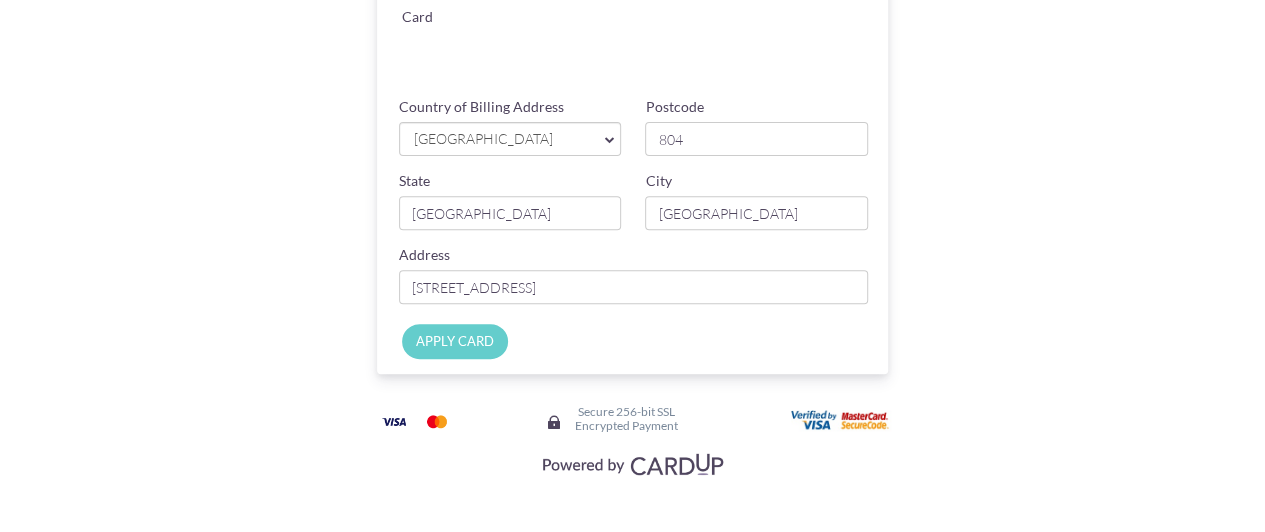 click on "APPLY CARD" at bounding box center [638, 346] 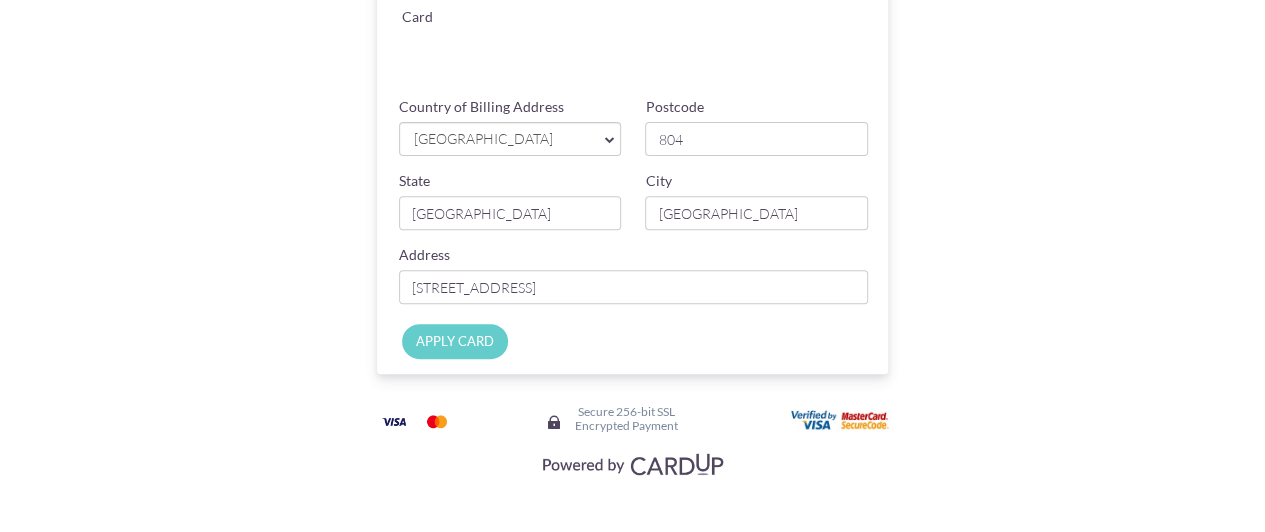 click on "APPLY CARD" at bounding box center (455, 341) 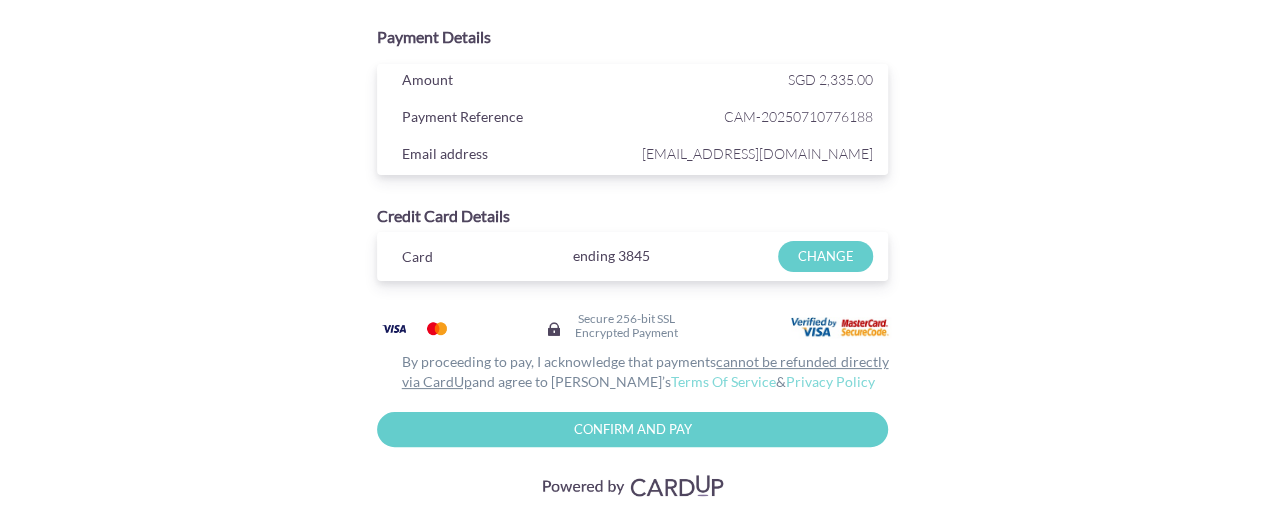 scroll, scrollTop: 63, scrollLeft: 0, axis: vertical 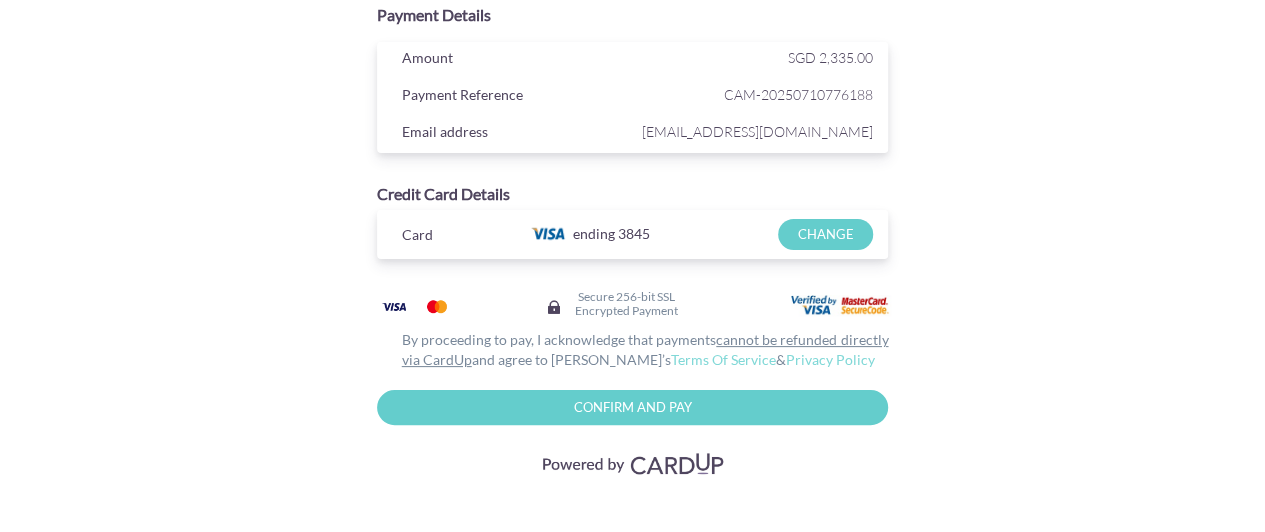 click on "Confirm and Pay" at bounding box center [633, 407] 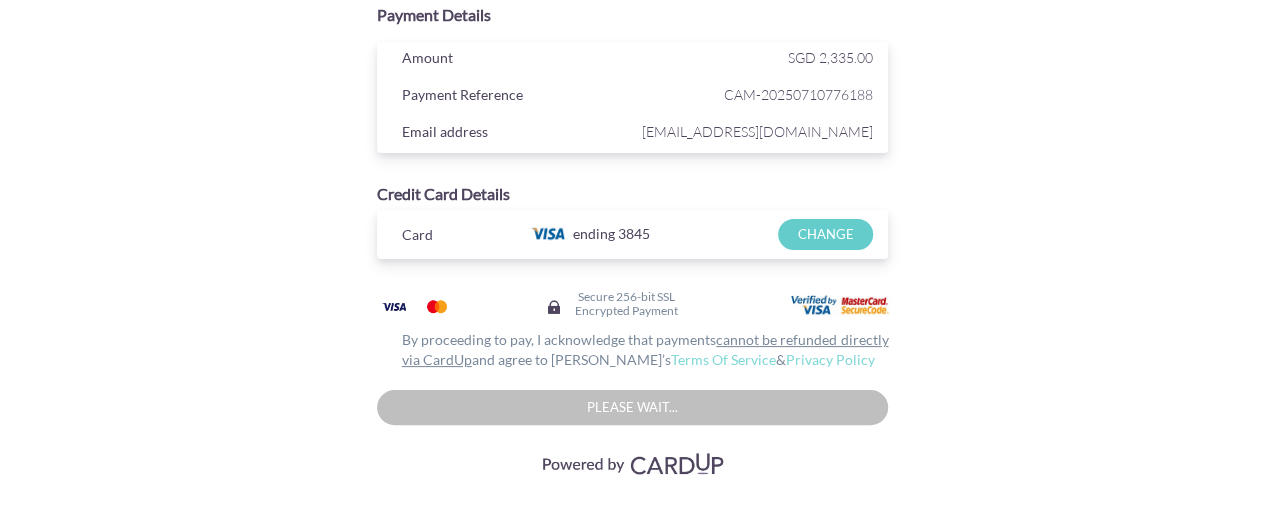 scroll, scrollTop: 0, scrollLeft: 0, axis: both 